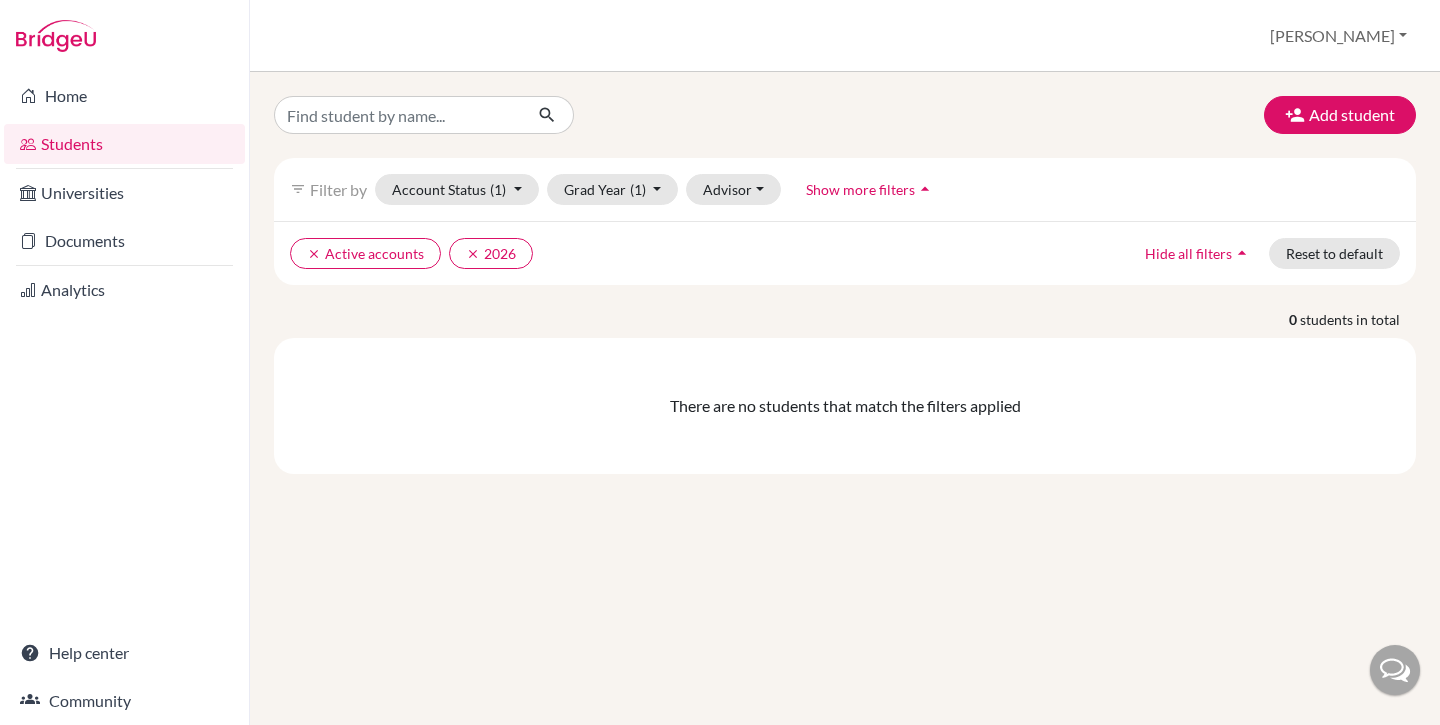 scroll, scrollTop: 0, scrollLeft: 0, axis: both 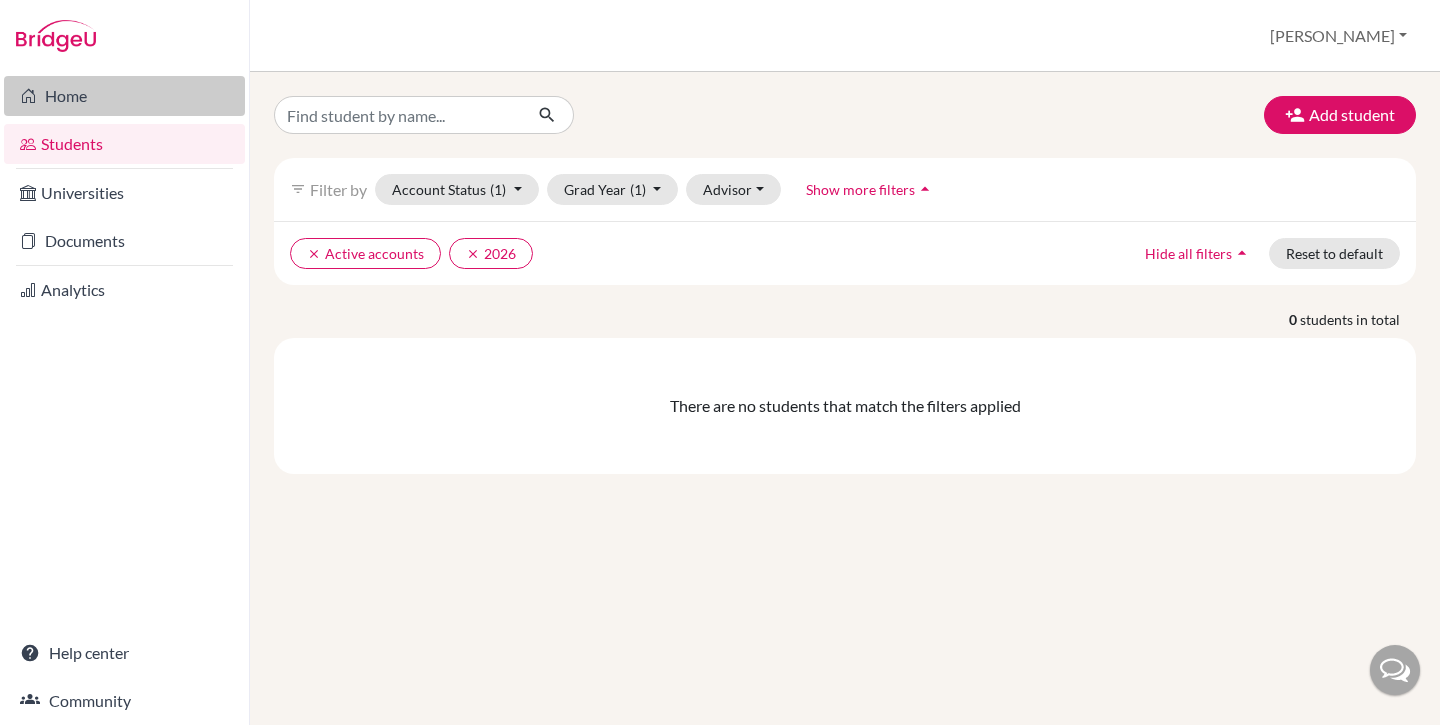 click on "Home" at bounding box center [124, 96] 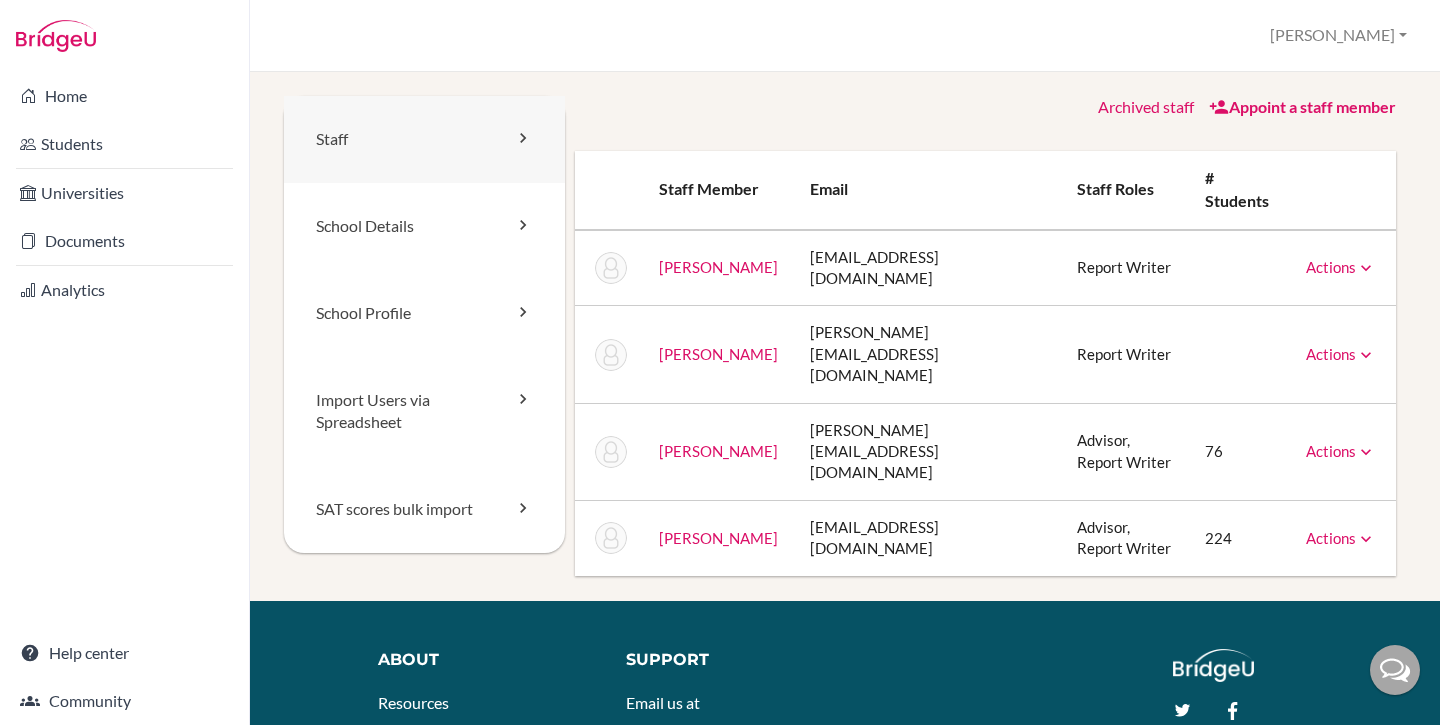 scroll, scrollTop: 0, scrollLeft: 0, axis: both 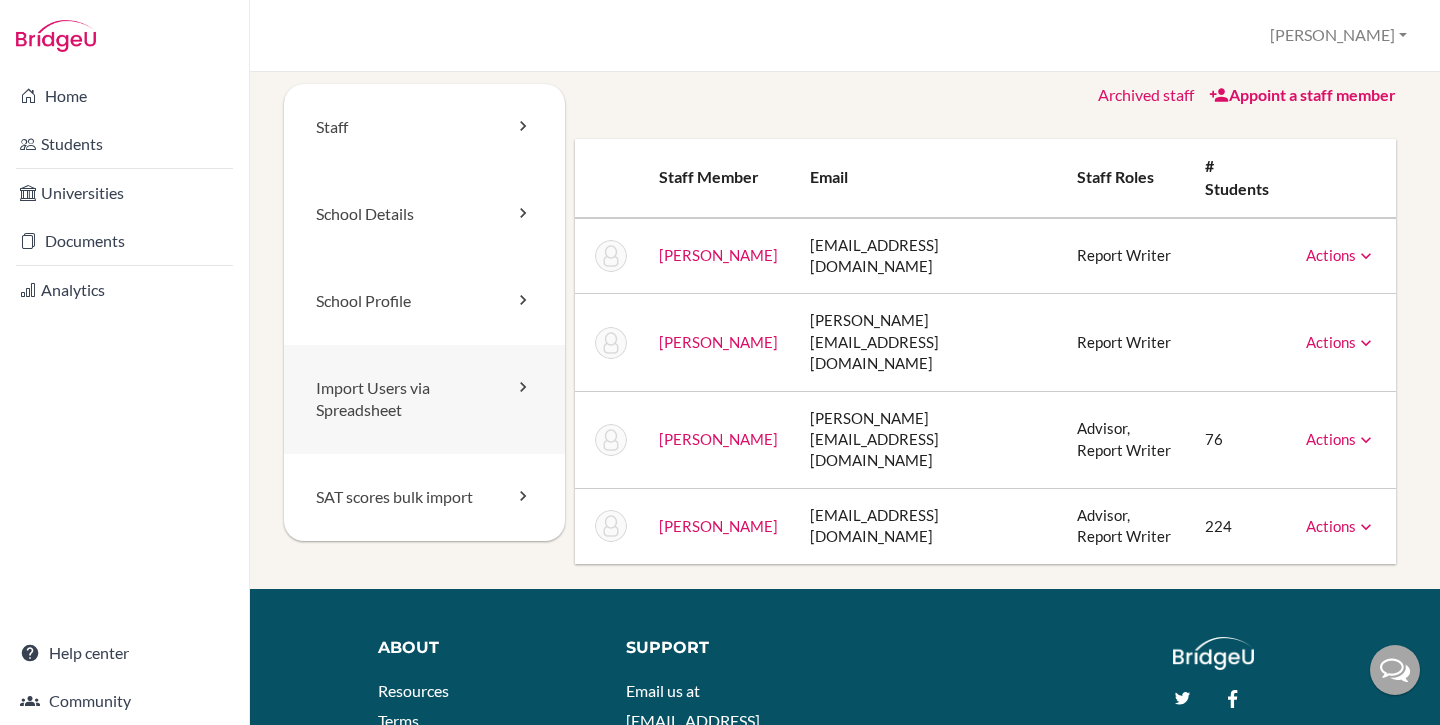 click on "Import Users via Spreadsheet" at bounding box center [424, 400] 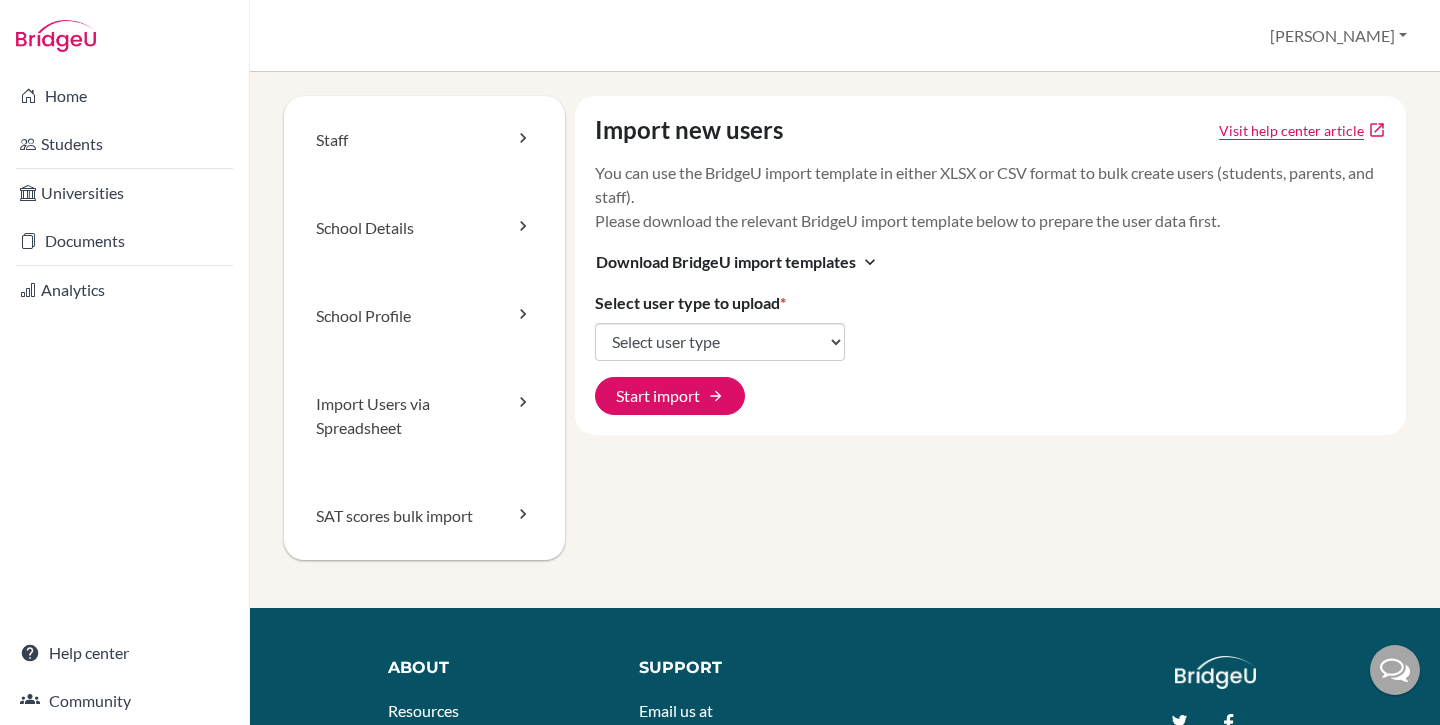 scroll, scrollTop: 0, scrollLeft: 0, axis: both 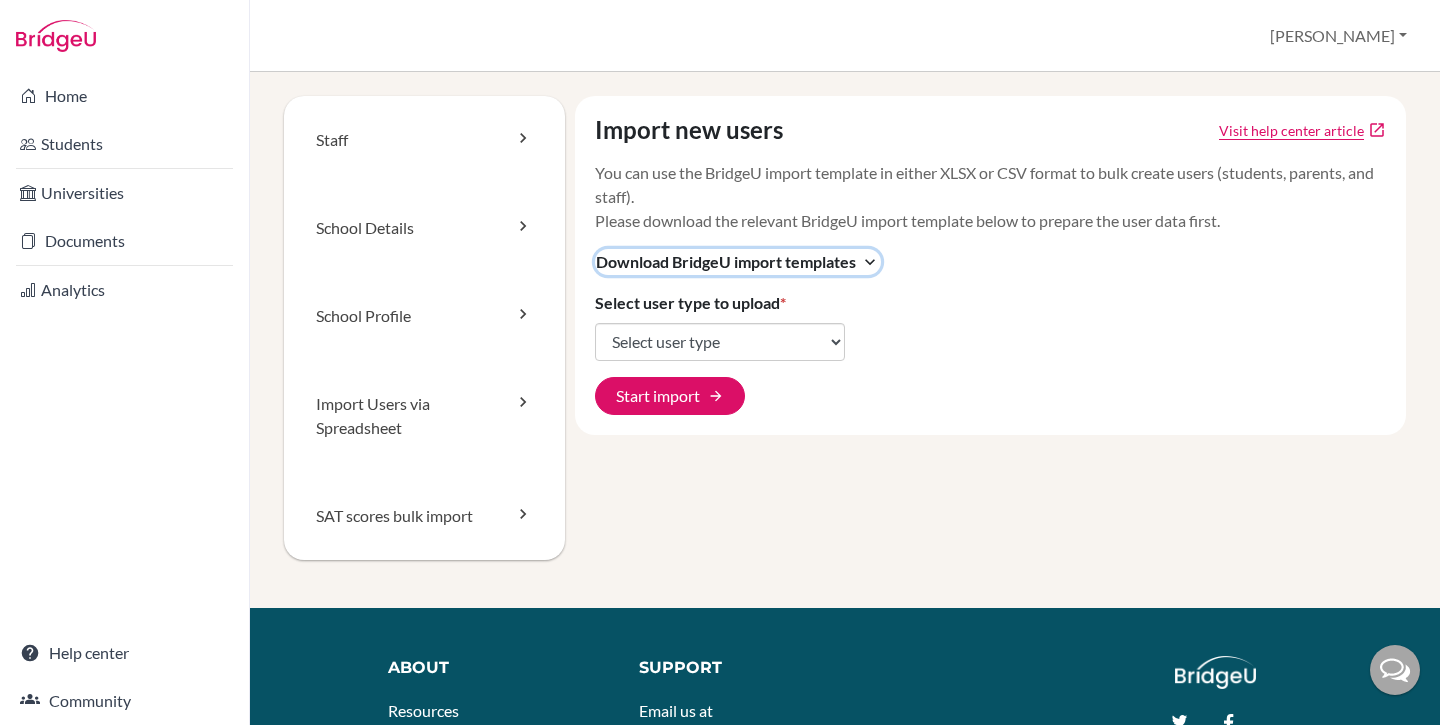 click on "Download BridgeU import templates" at bounding box center (726, 262) 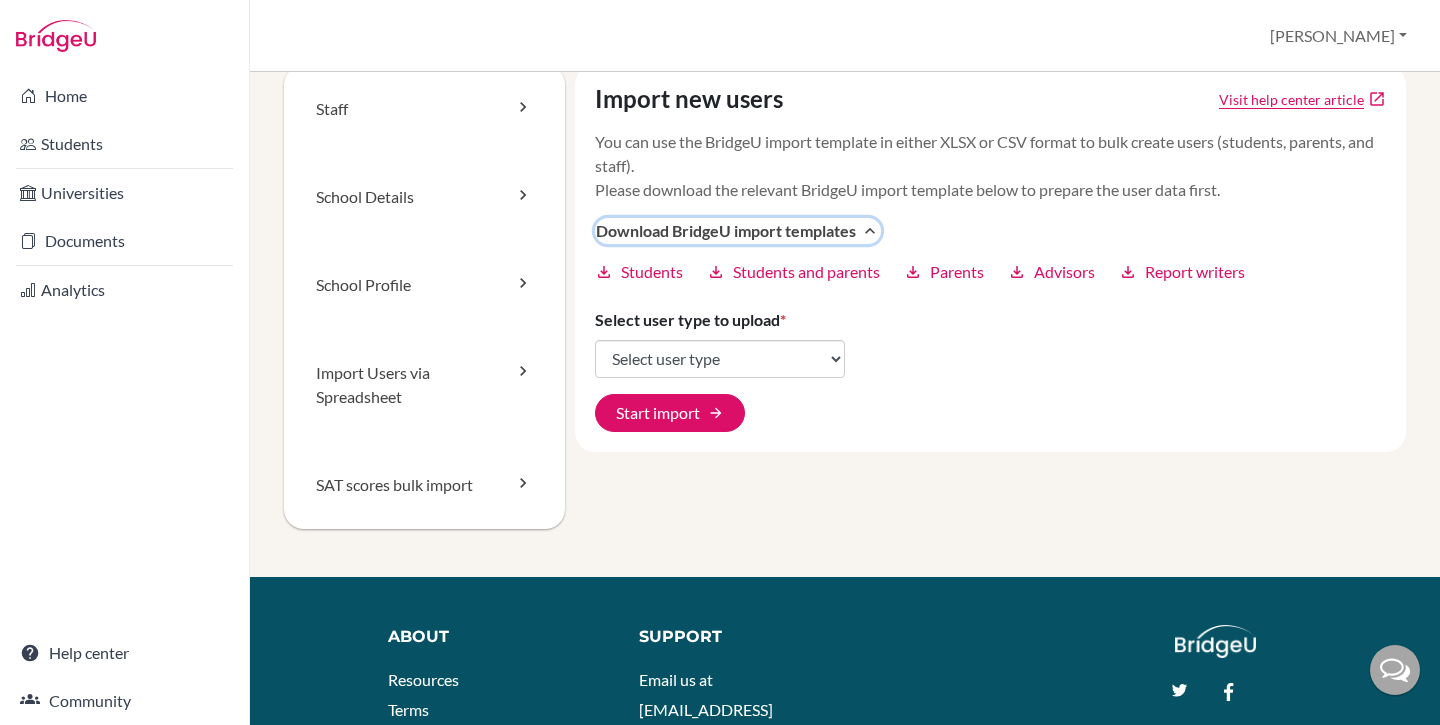 scroll, scrollTop: 33, scrollLeft: 0, axis: vertical 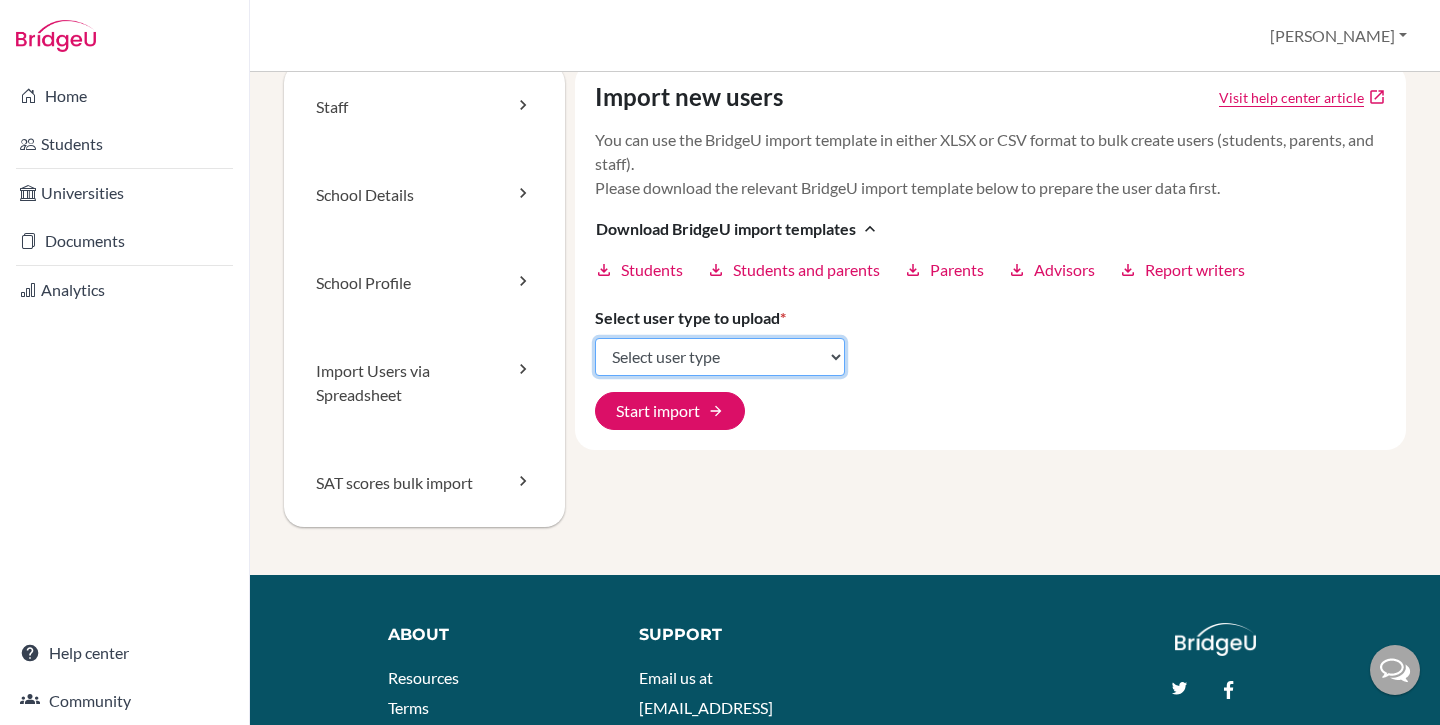 click on "Select user type Students Students and parents Parents Advisors Report writers" 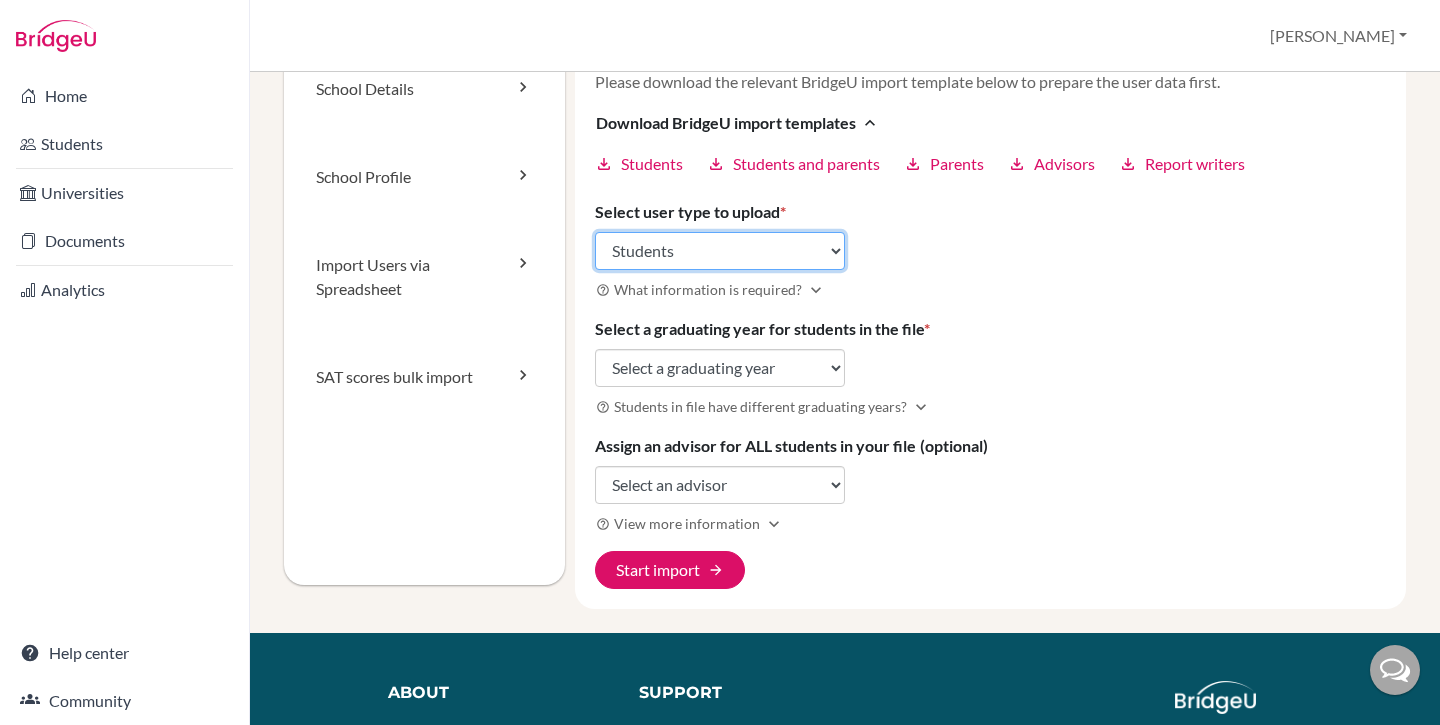scroll, scrollTop: 140, scrollLeft: 0, axis: vertical 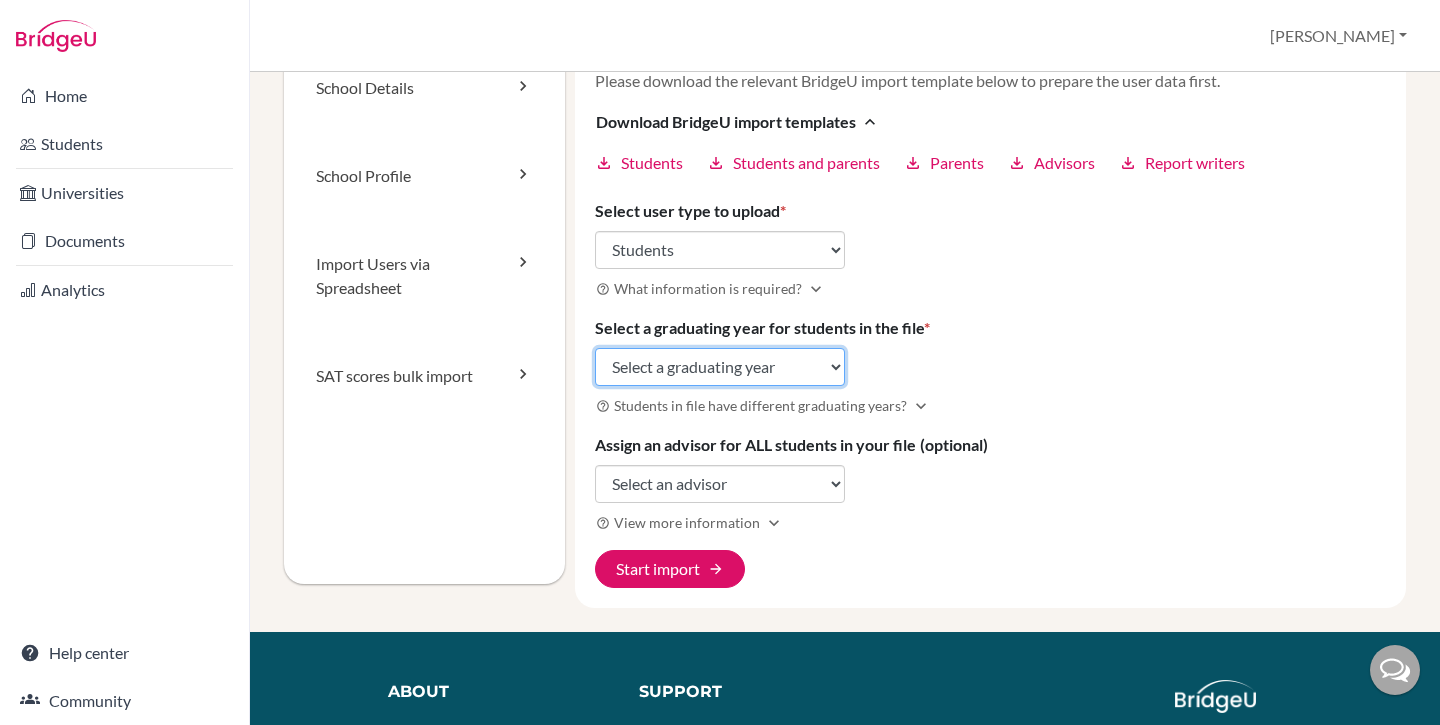 click on "Select a graduating year 2024 2025 2026 2027 2028 2029" 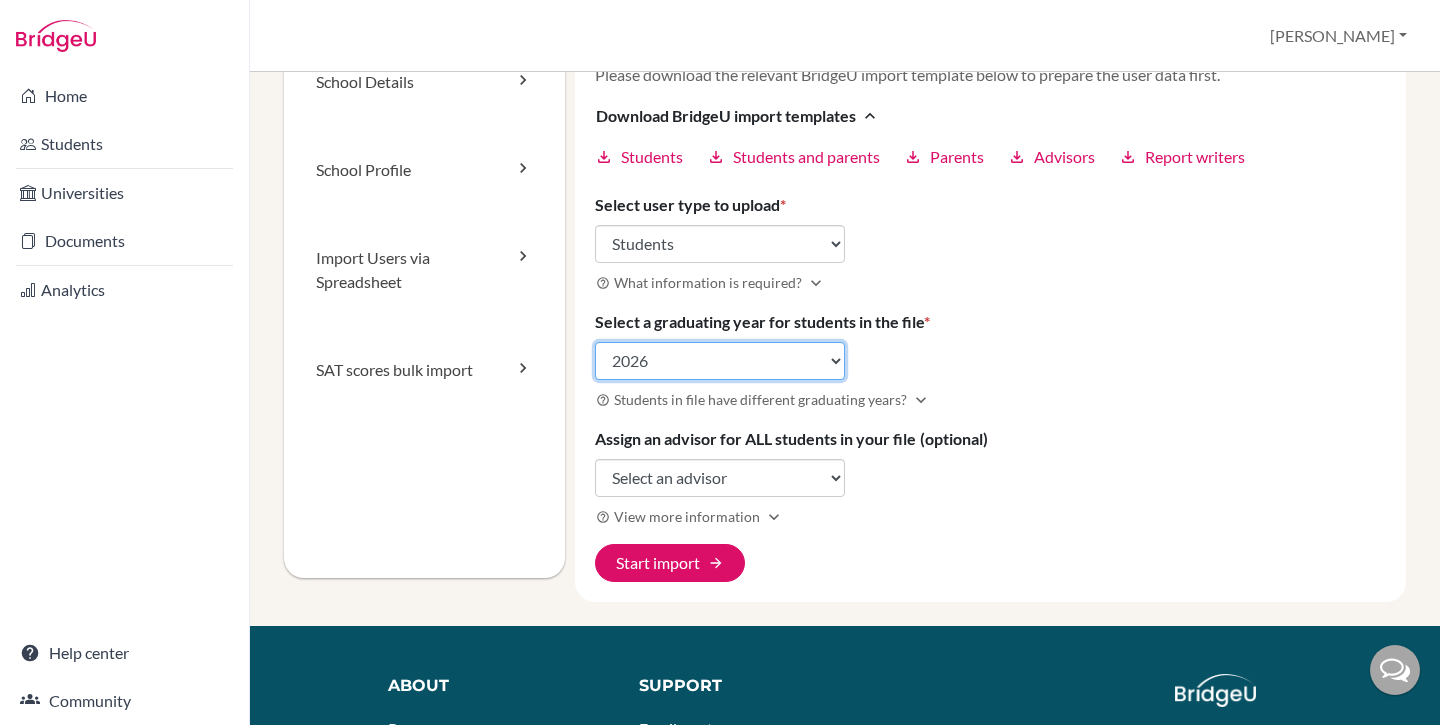 scroll, scrollTop: 173, scrollLeft: 0, axis: vertical 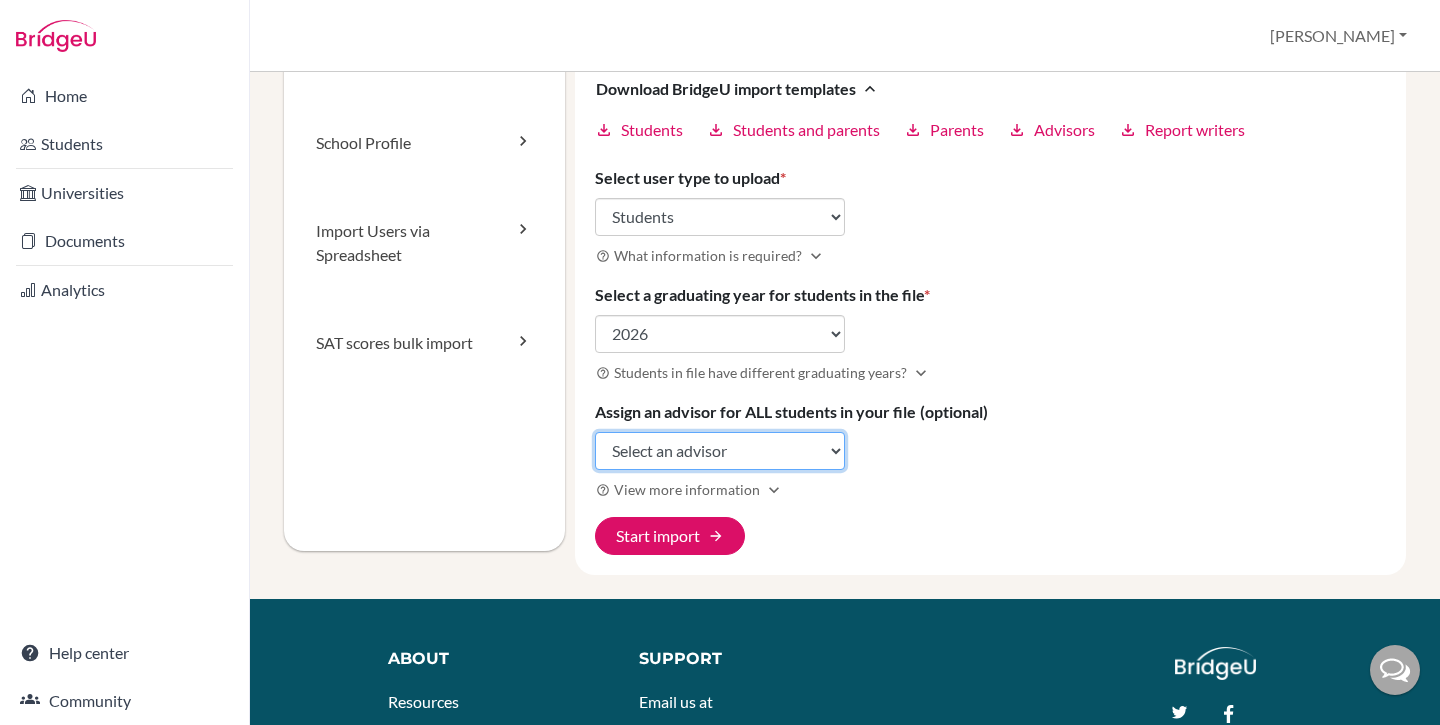 click on "Select an advisor Natasha Putra Hadi Tandriawan" 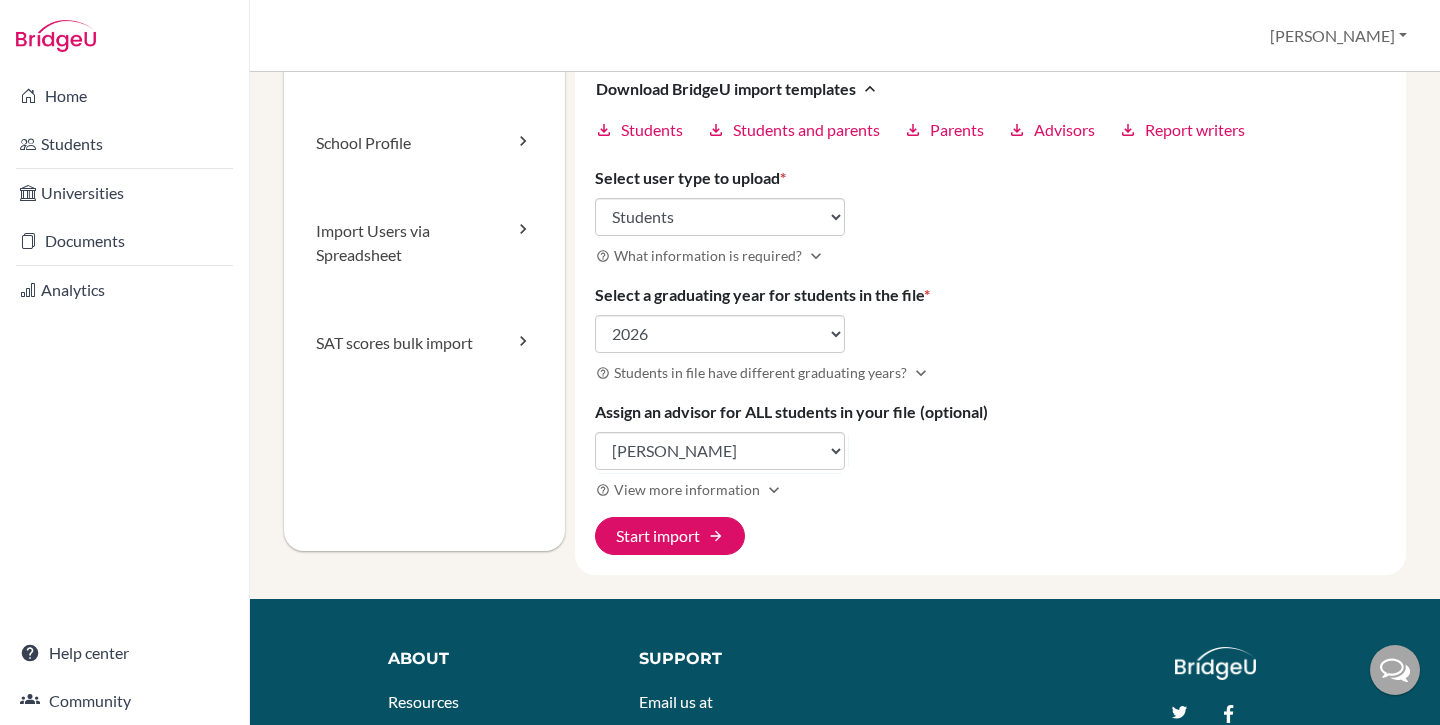 click on "Assign an advisor for ALL students in your file (optional)" 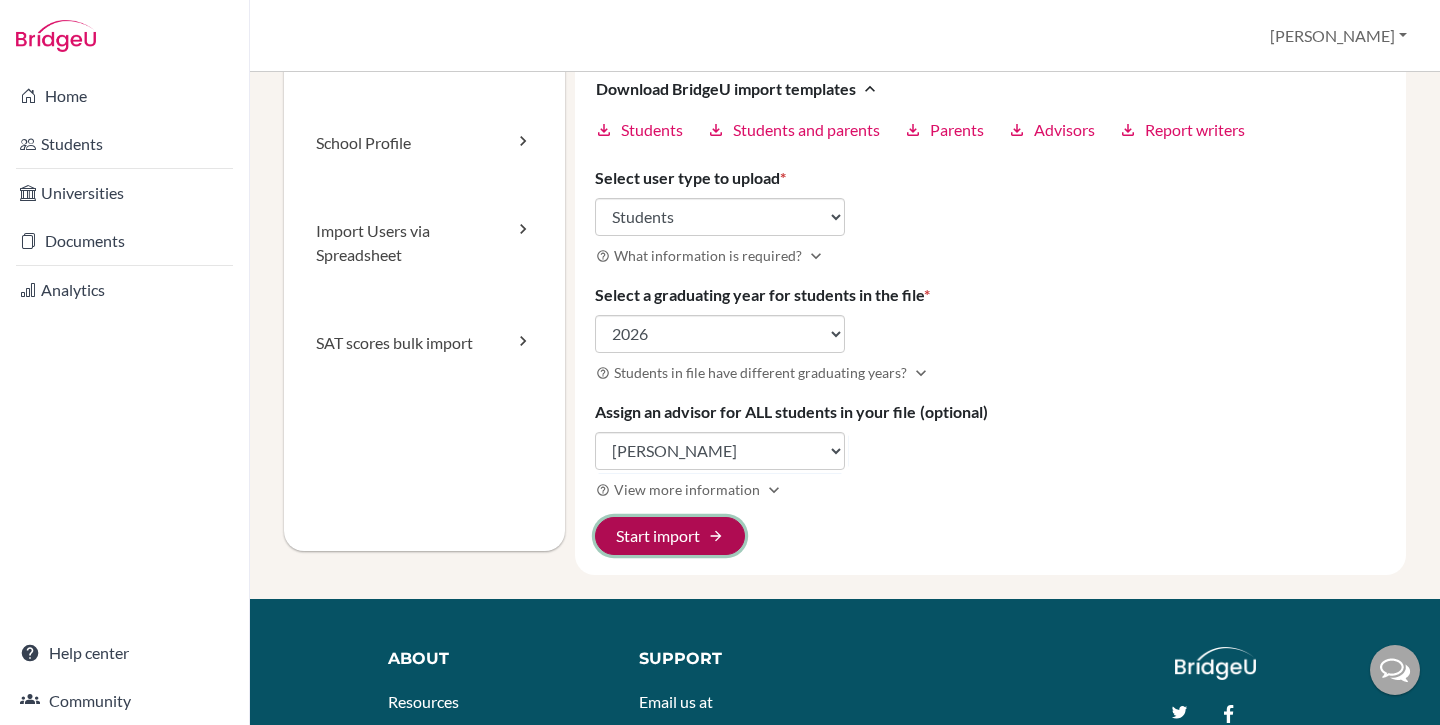 click on "Start import arrow_forward" 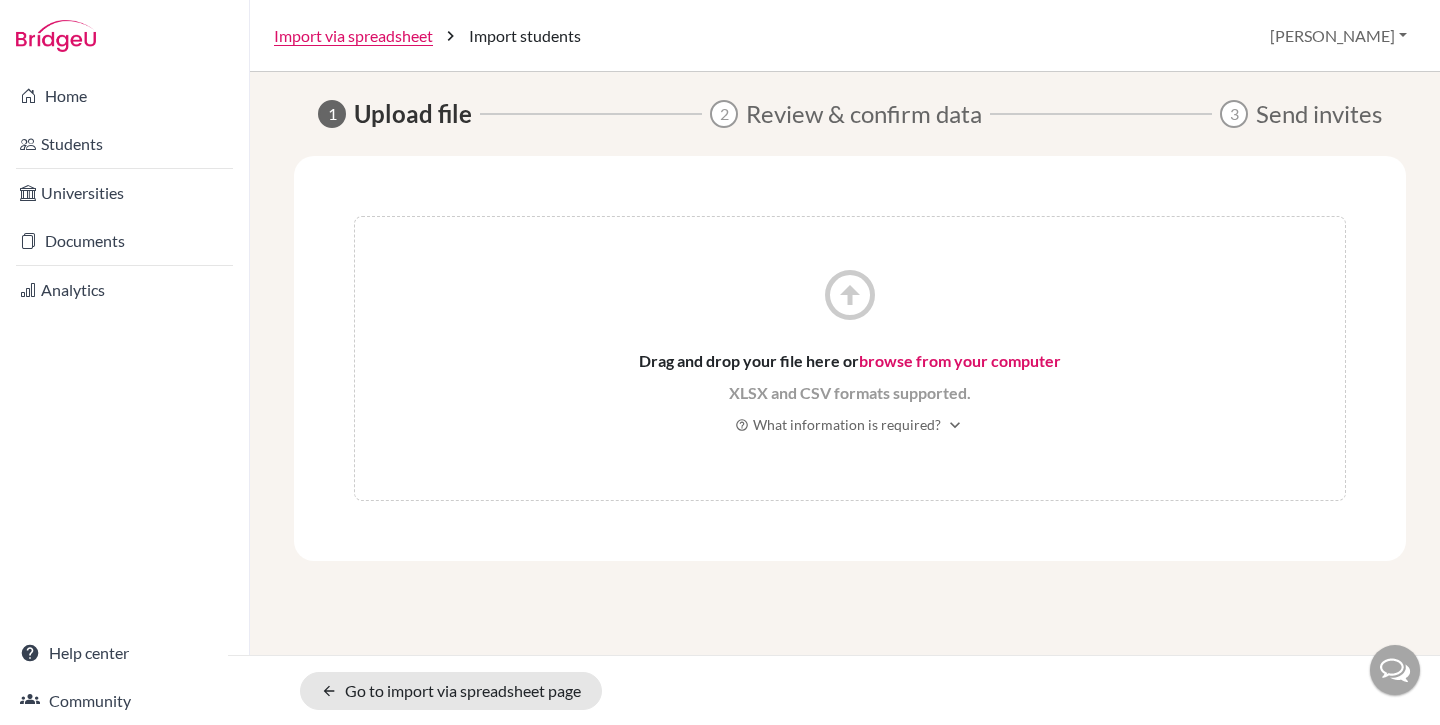 scroll, scrollTop: 0, scrollLeft: 0, axis: both 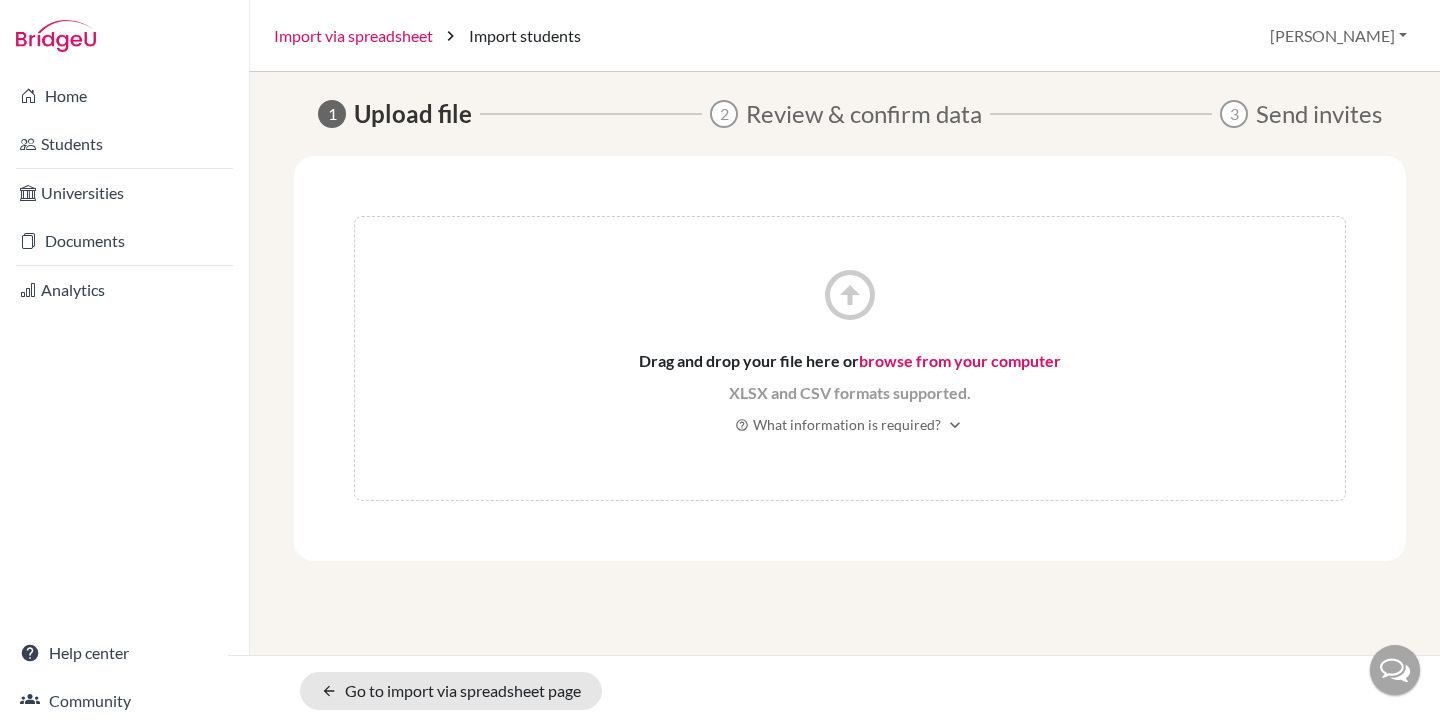 click on "Import via spreadsheet" at bounding box center (353, 36) 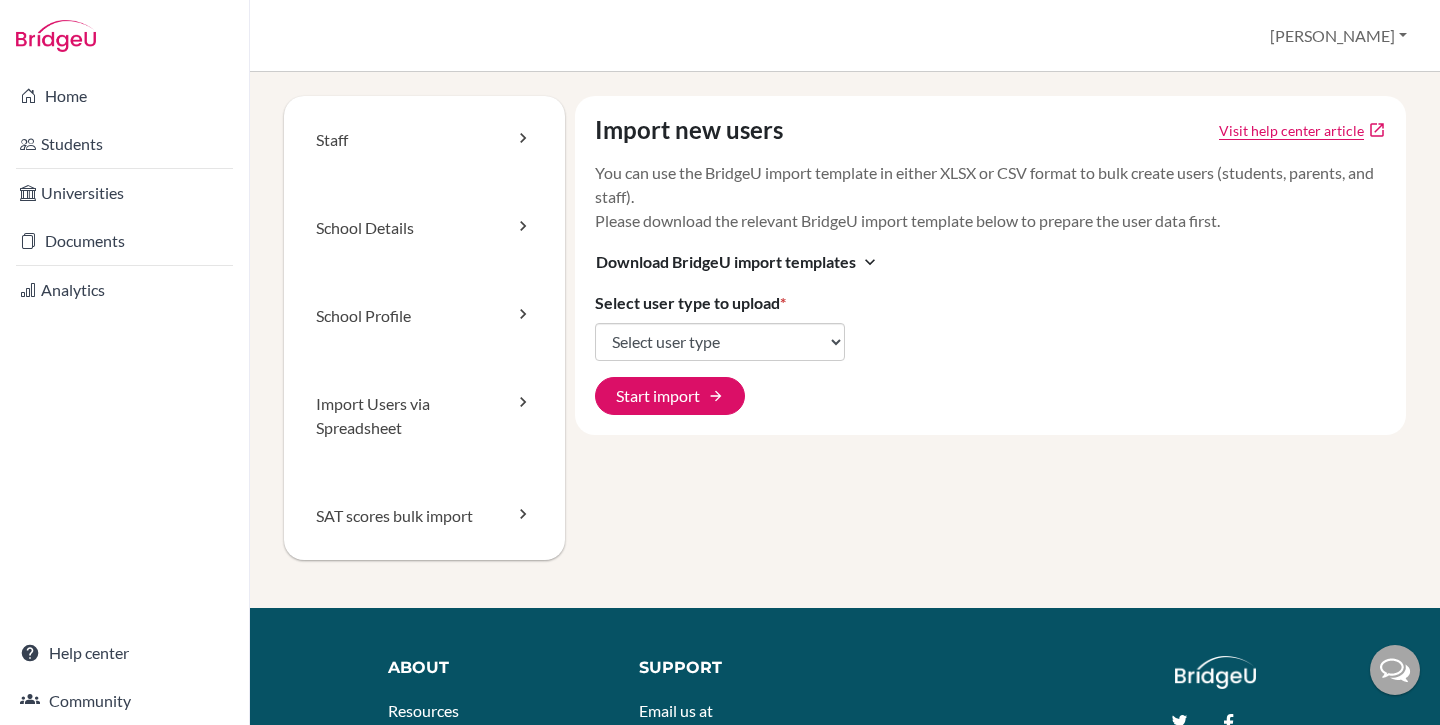 scroll, scrollTop: 0, scrollLeft: 0, axis: both 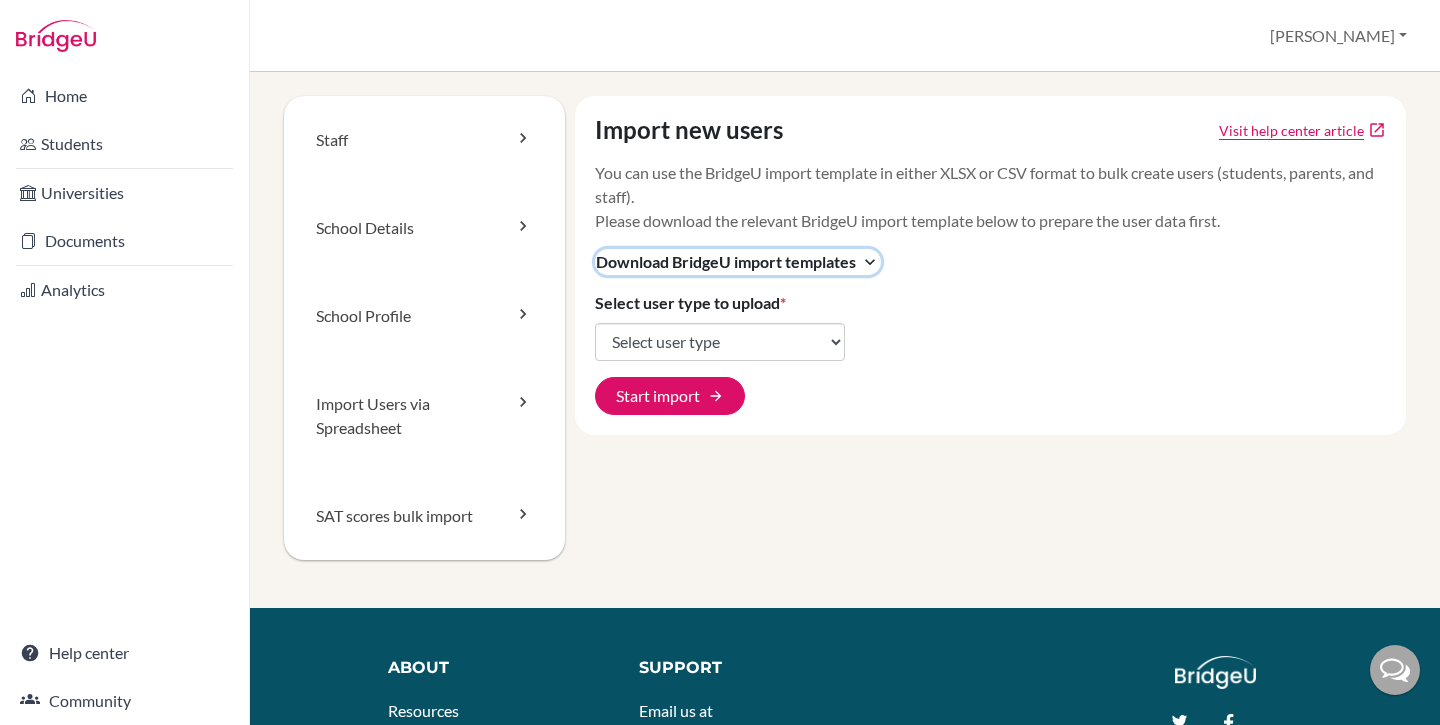 click on "Download BridgeU import templates" at bounding box center (726, 262) 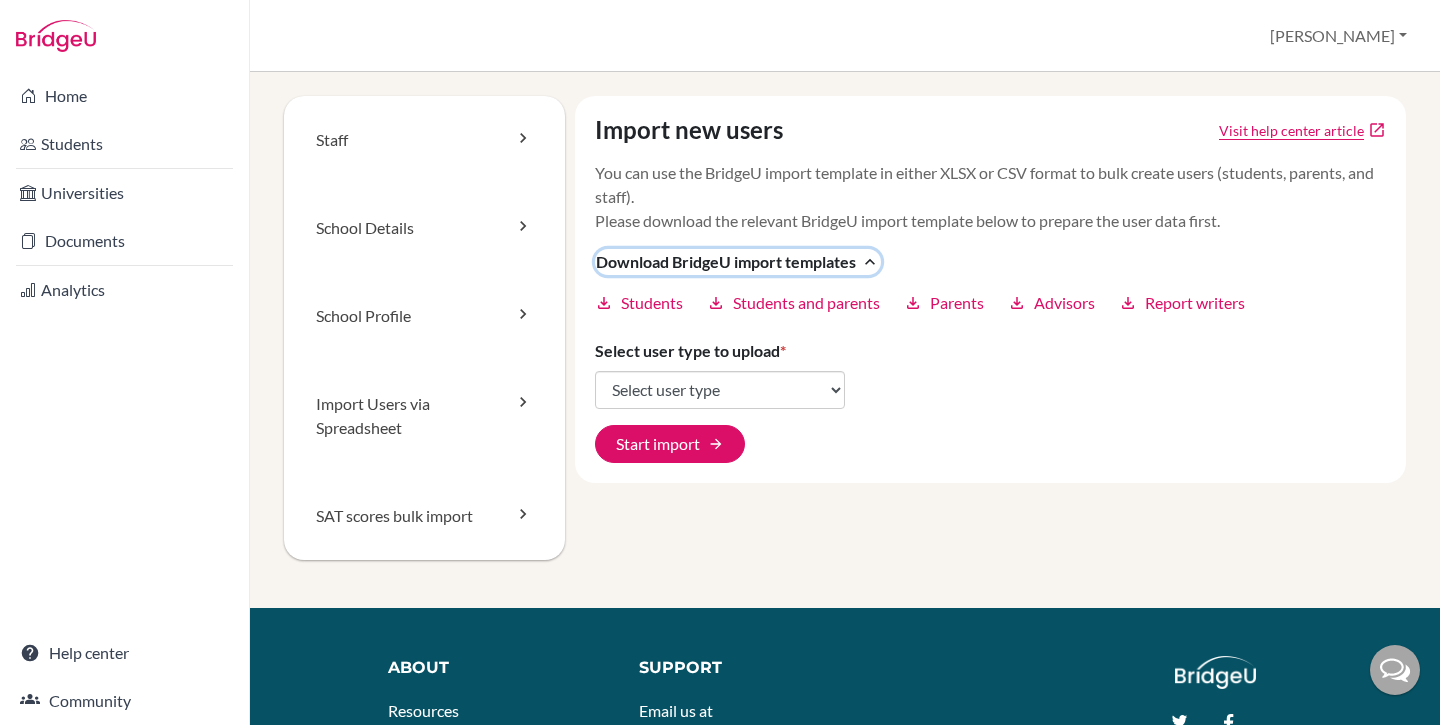 click on "Download BridgeU import templates" at bounding box center [726, 262] 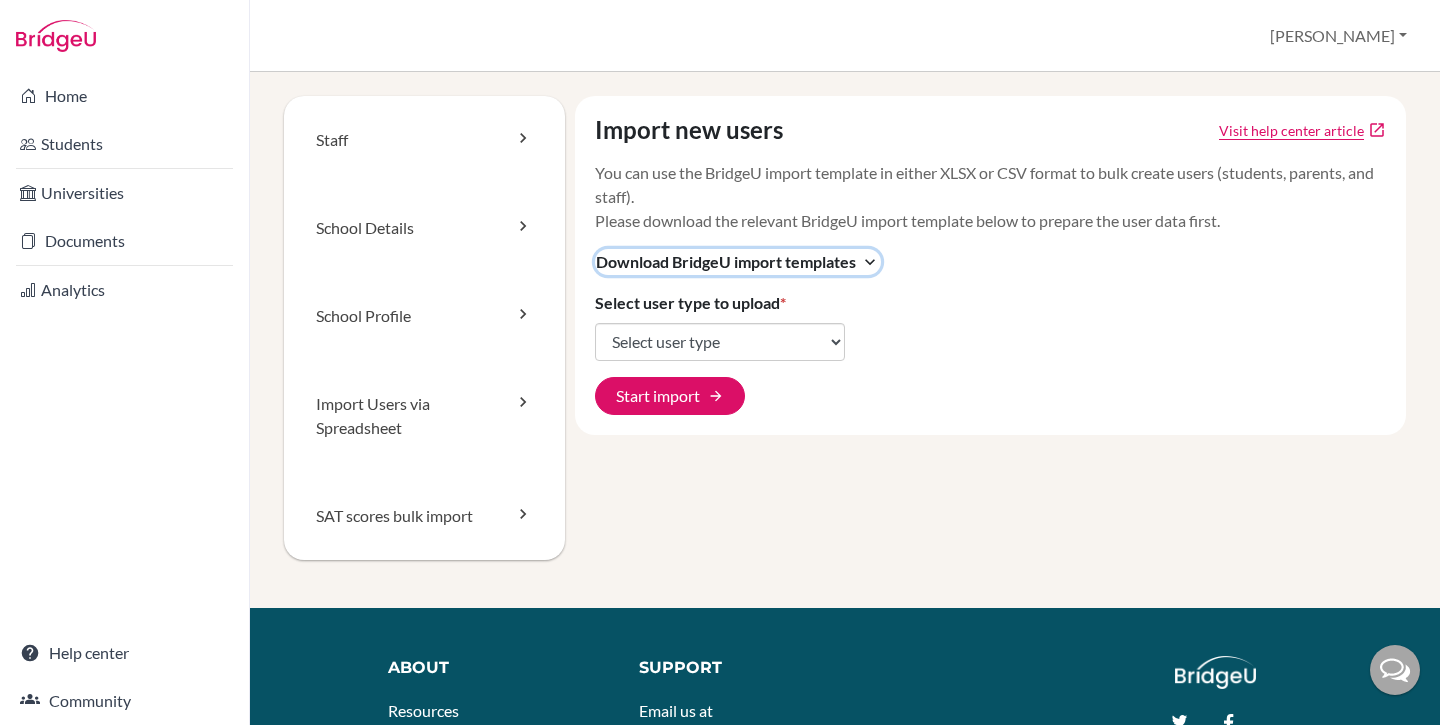 click on "Download BridgeU import templates" at bounding box center [726, 262] 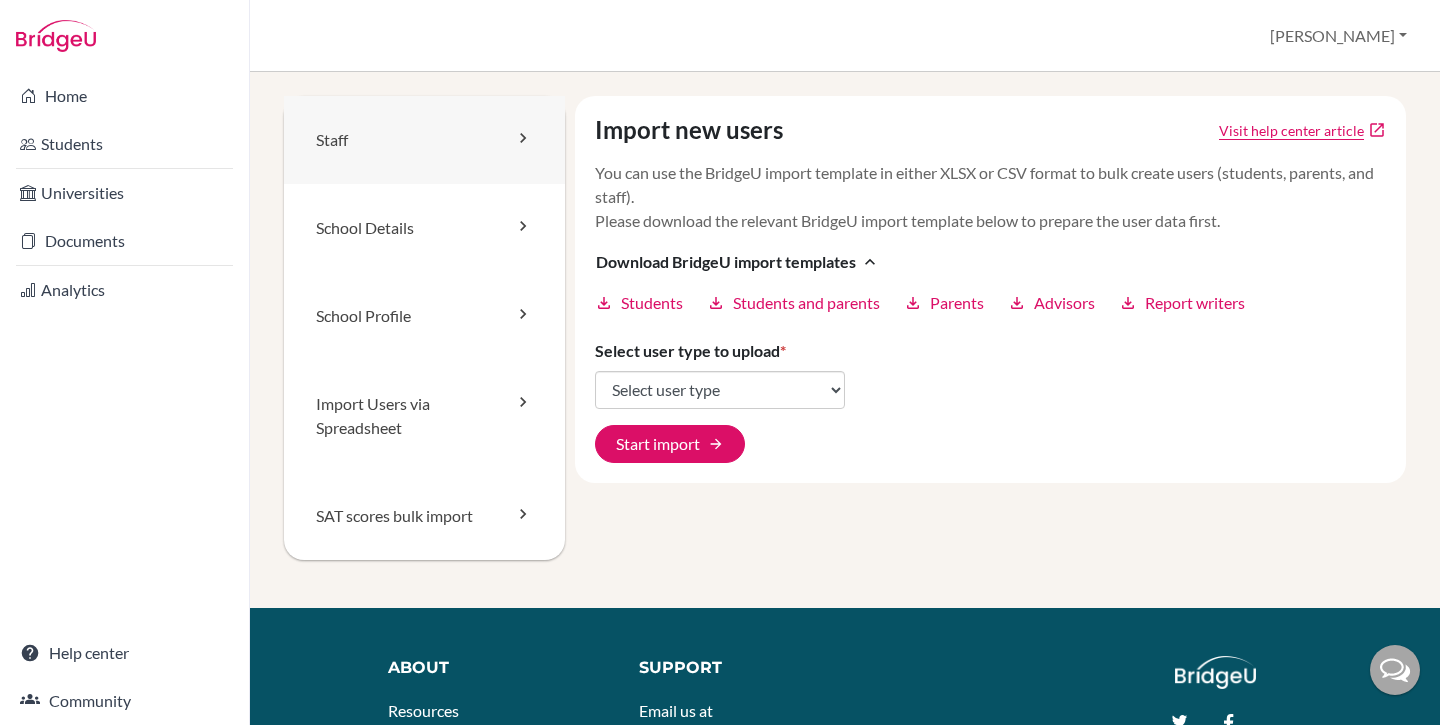 click on "Staff" at bounding box center (424, 140) 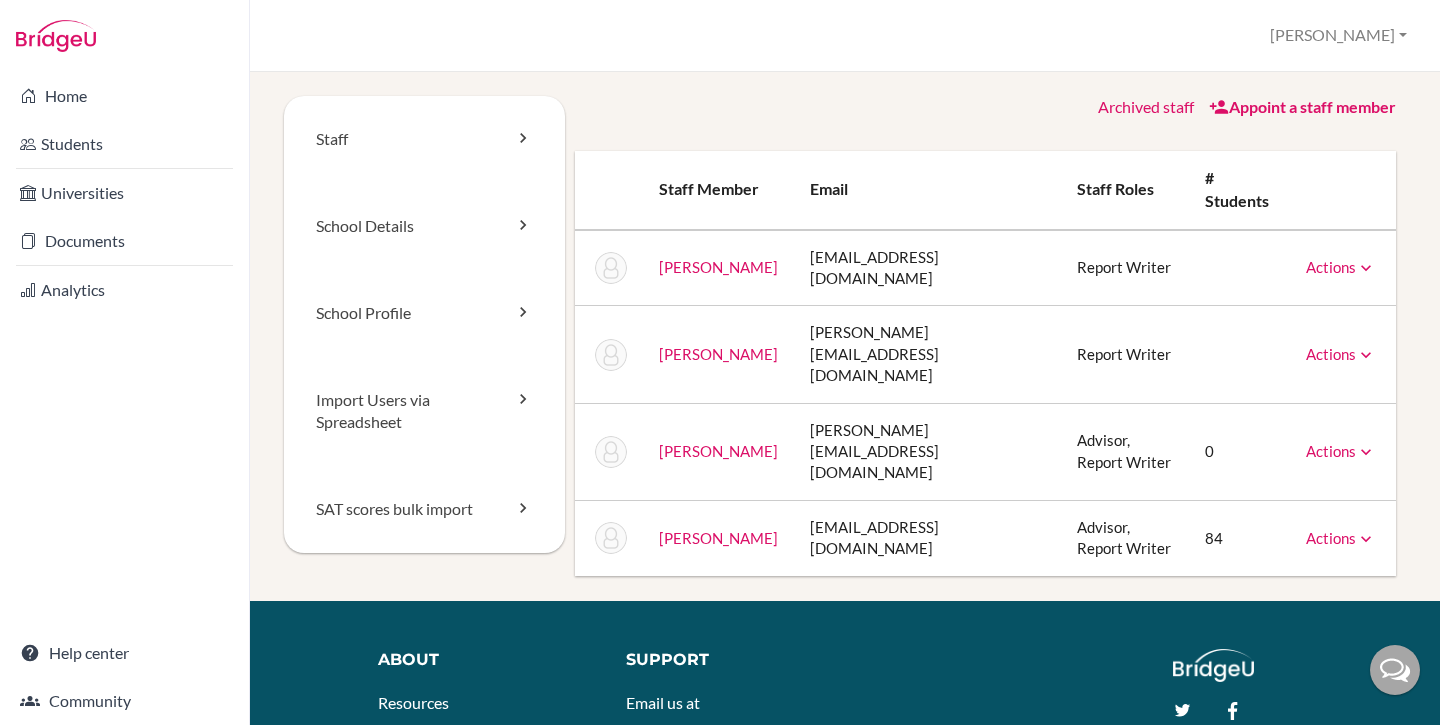 scroll, scrollTop: 0, scrollLeft: 0, axis: both 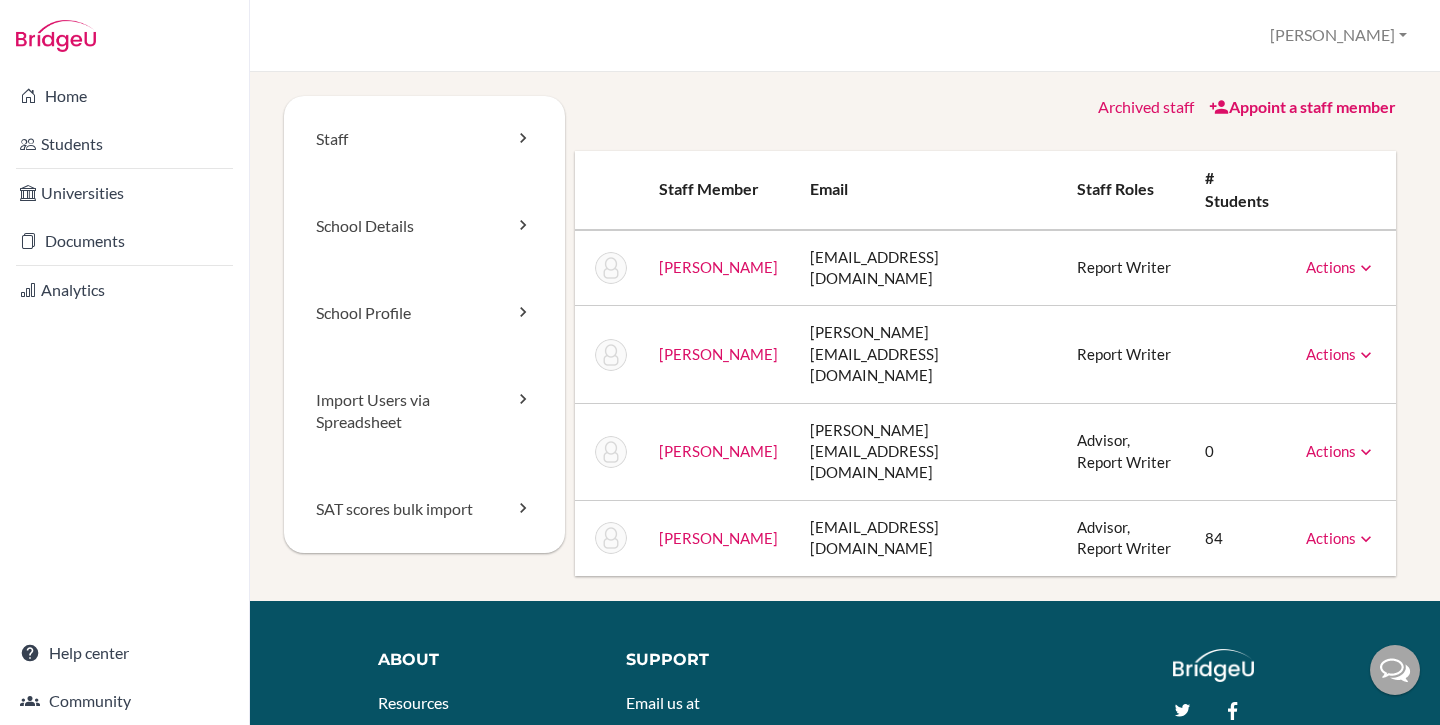 click at bounding box center (1366, 268) 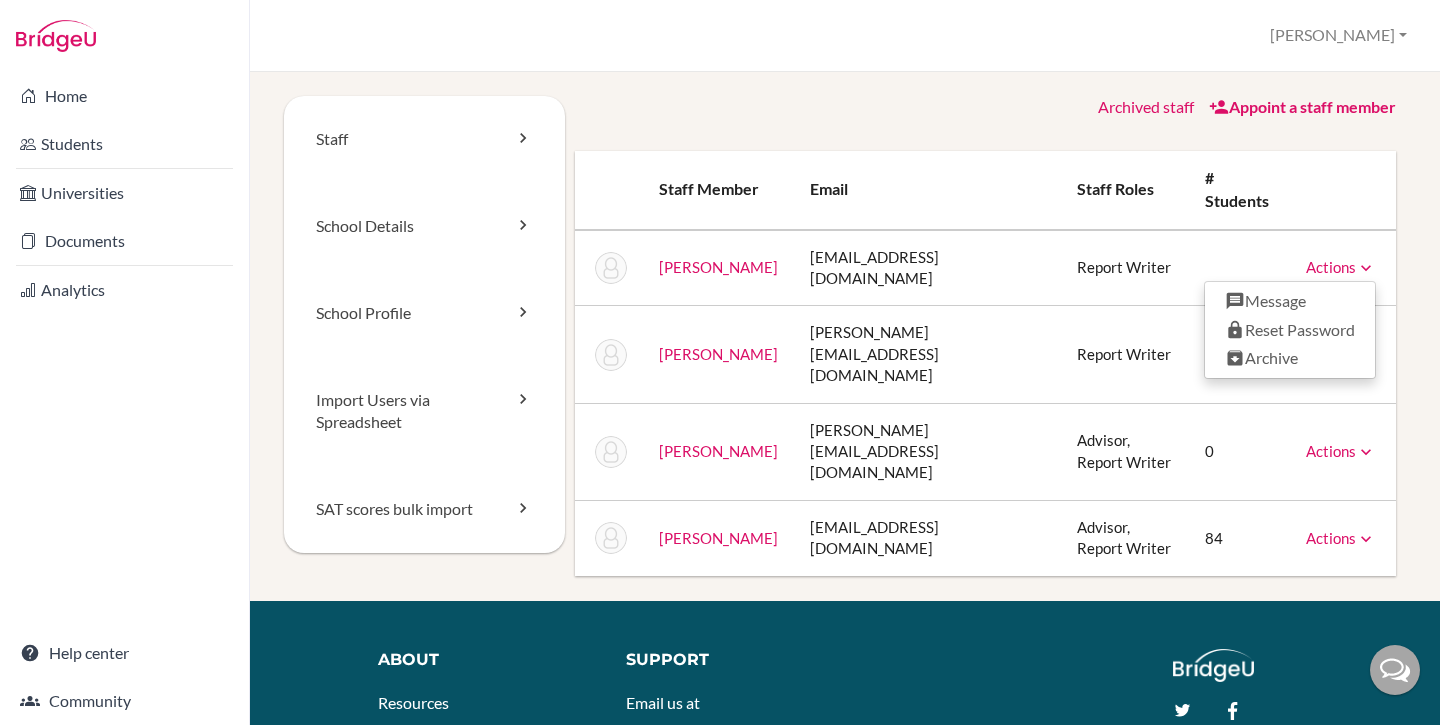 click on "Archived staff
Appoint a staff member" at bounding box center (986, 107) 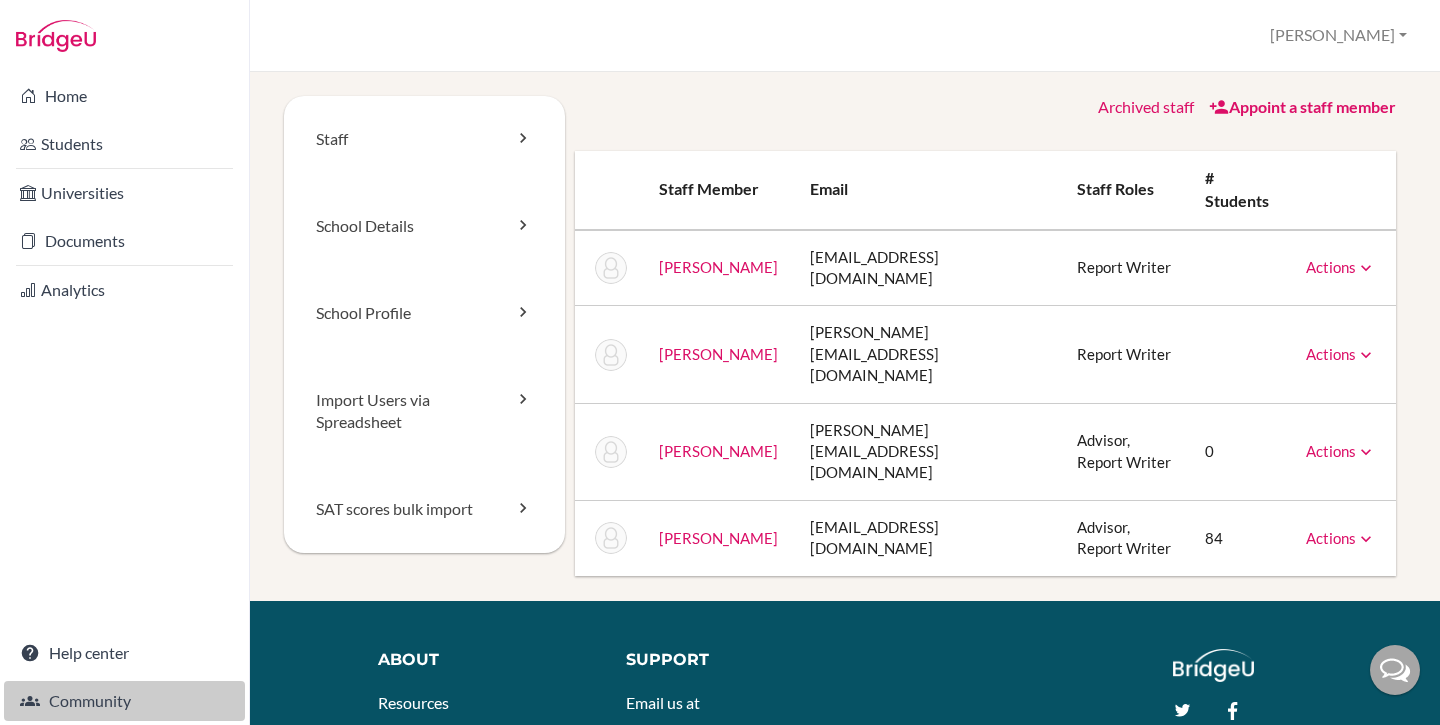click on "Community" at bounding box center (124, 701) 